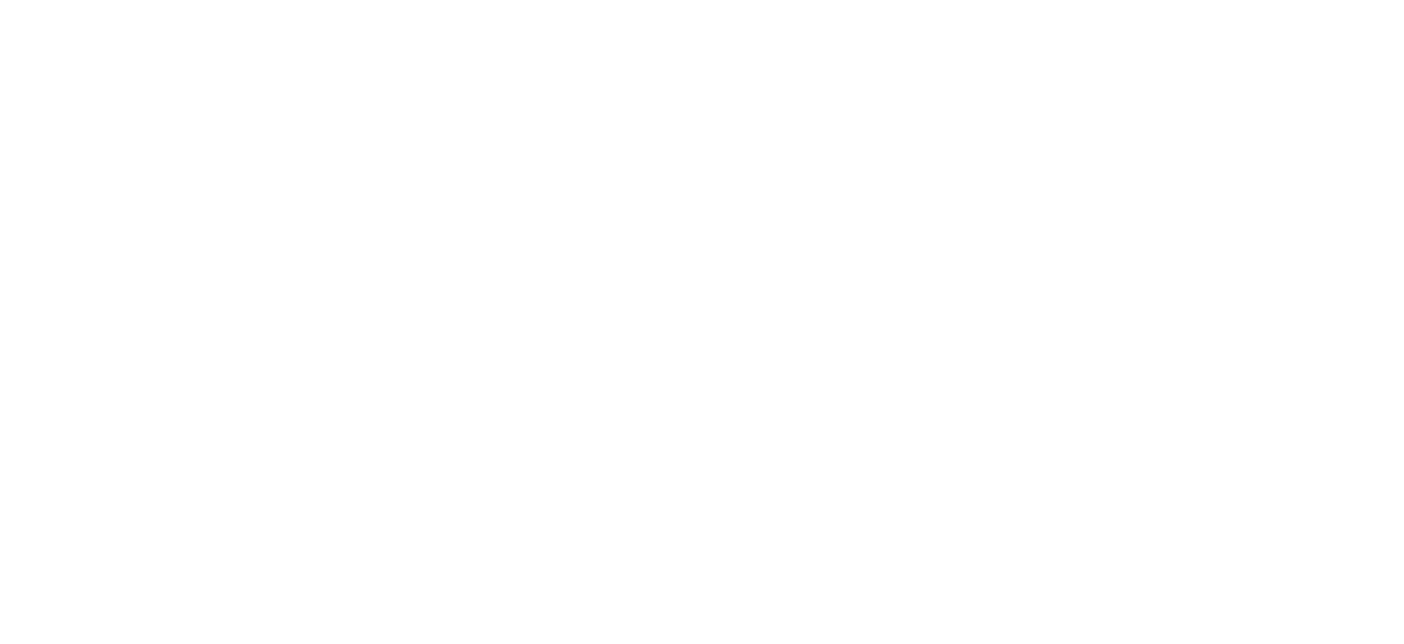 scroll, scrollTop: 0, scrollLeft: 0, axis: both 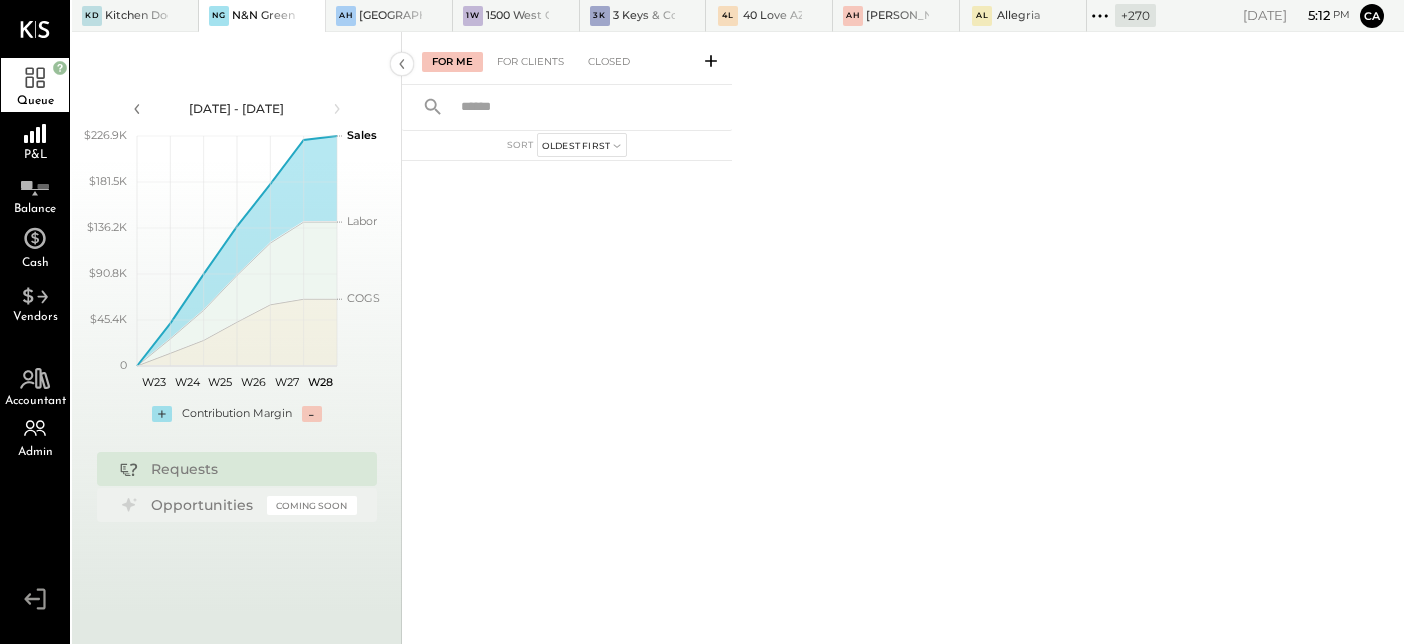 click 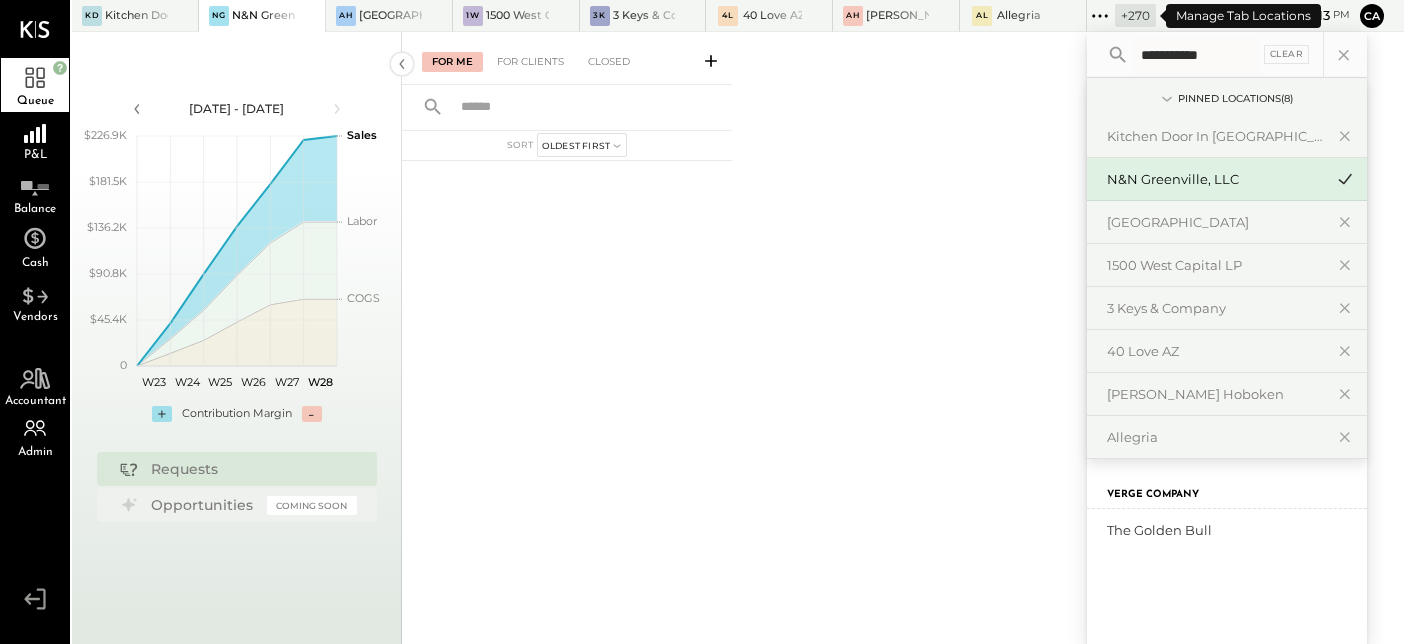 type on "**********" 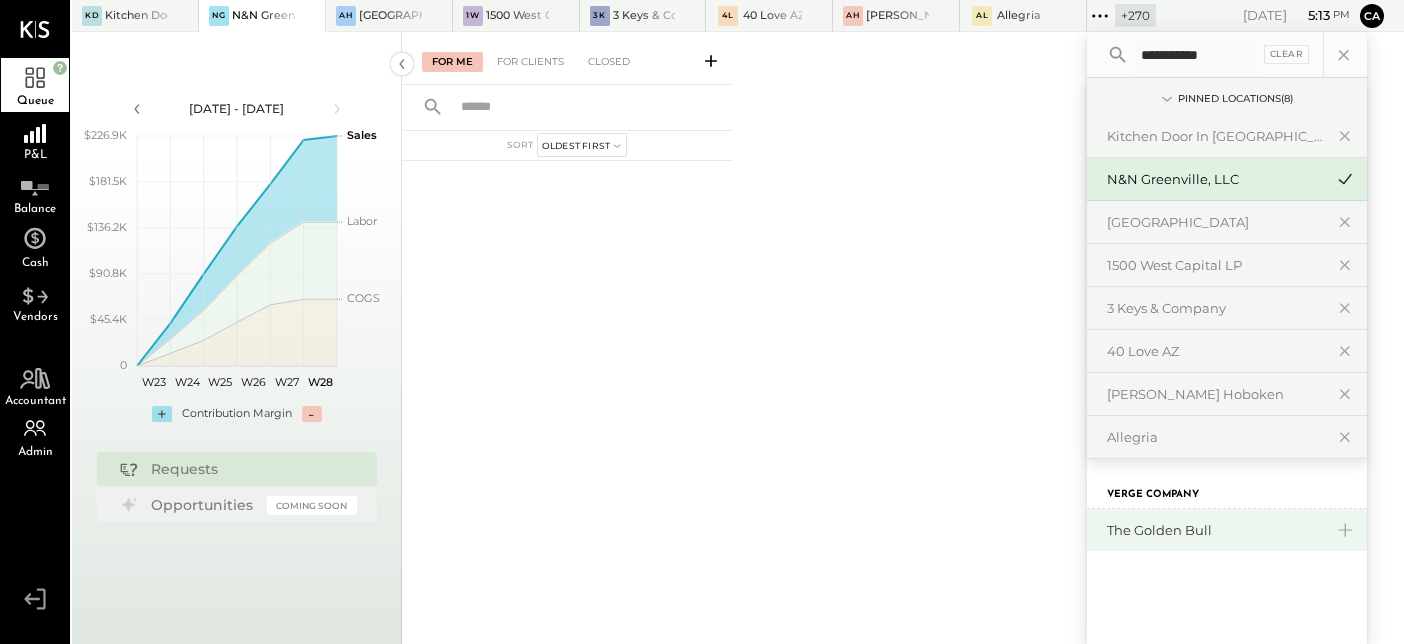 click on "The Golden Bull" at bounding box center [1215, 530] 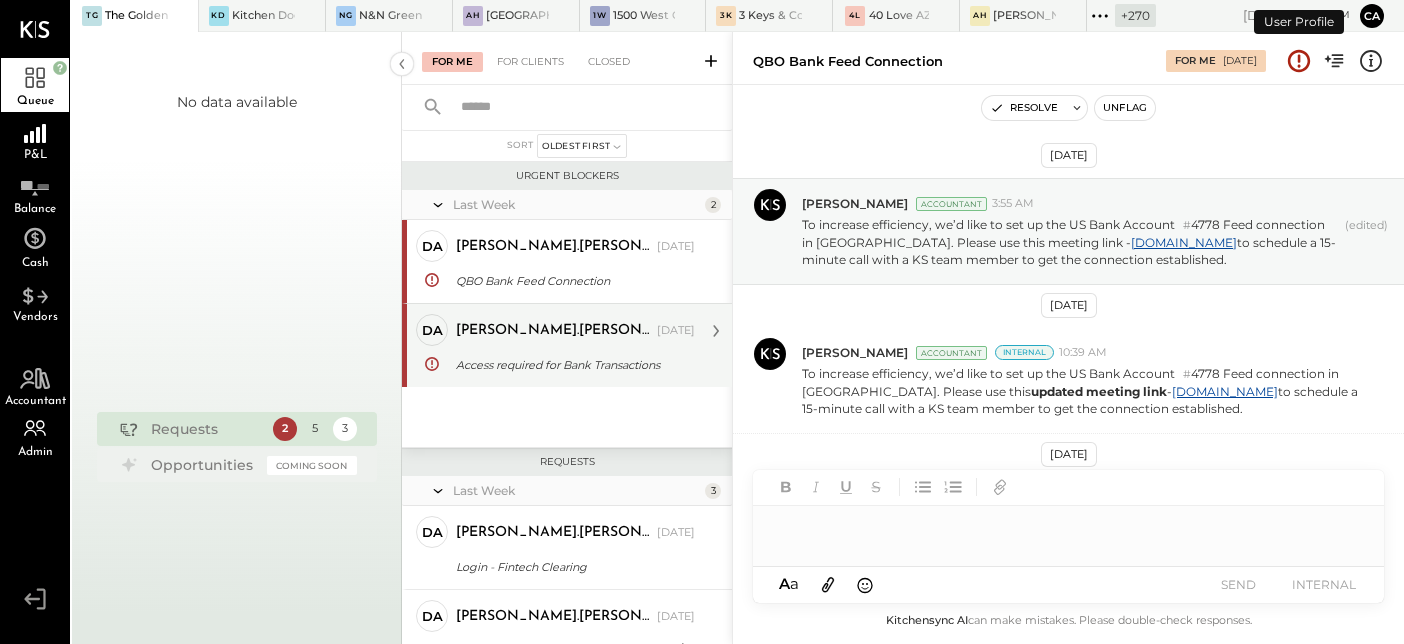 scroll, scrollTop: 102, scrollLeft: 0, axis: vertical 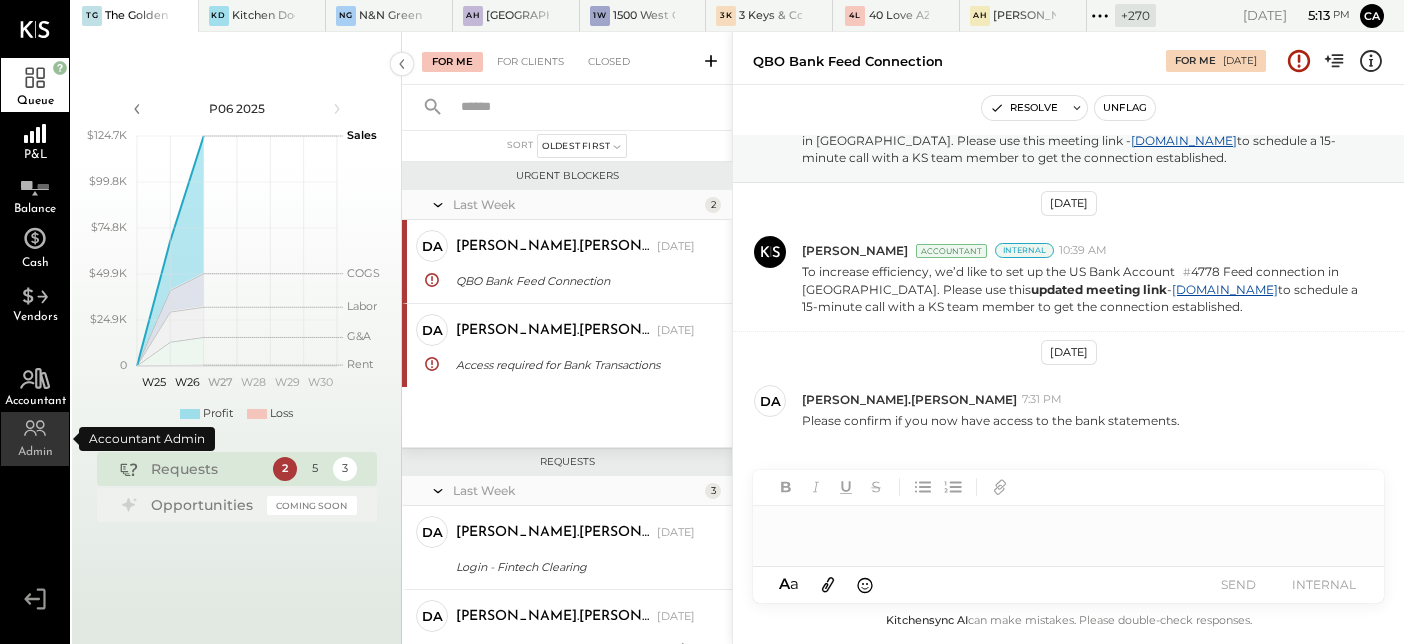 click on "Admin" at bounding box center (35, 439) 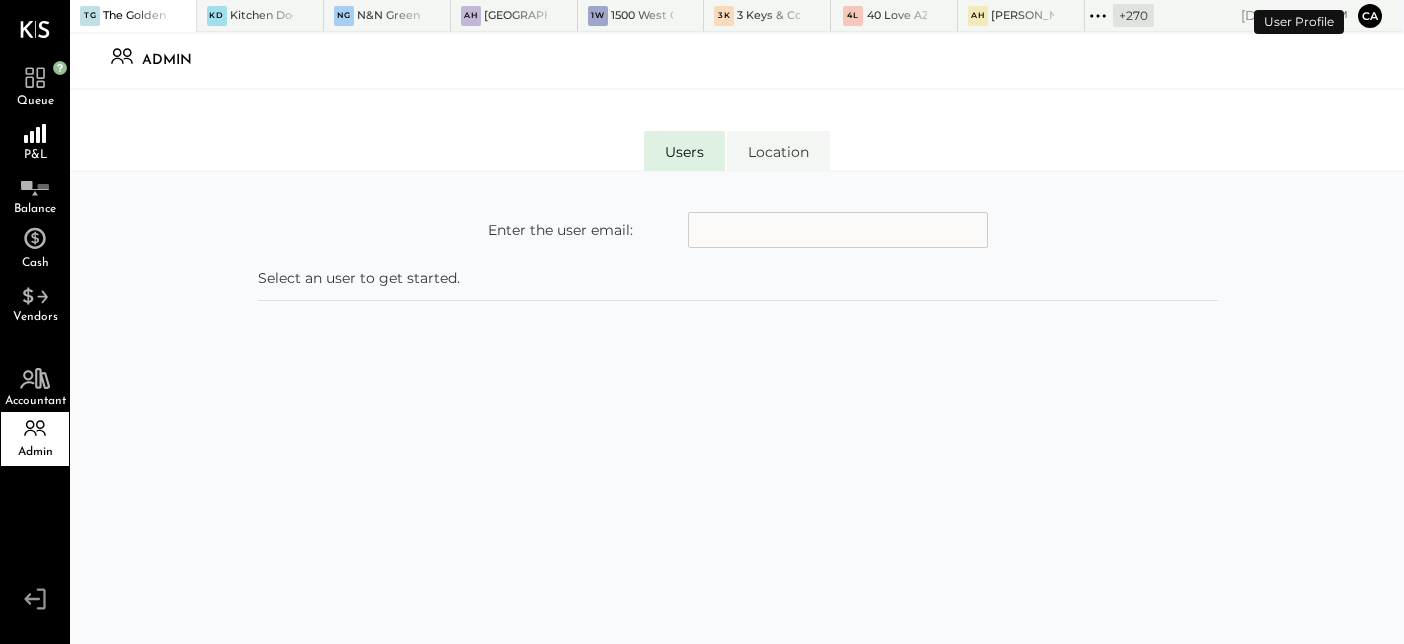 click on "Users" at bounding box center [684, 151] 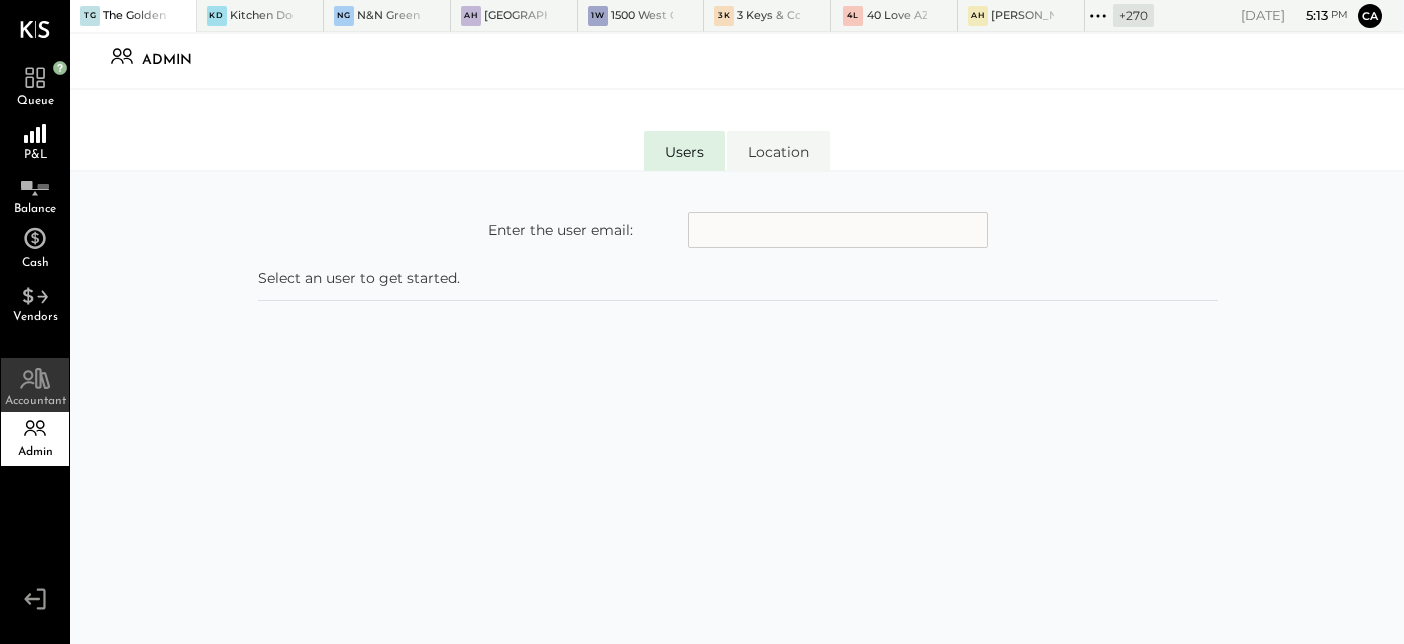 click on "Accountant" at bounding box center [35, 401] 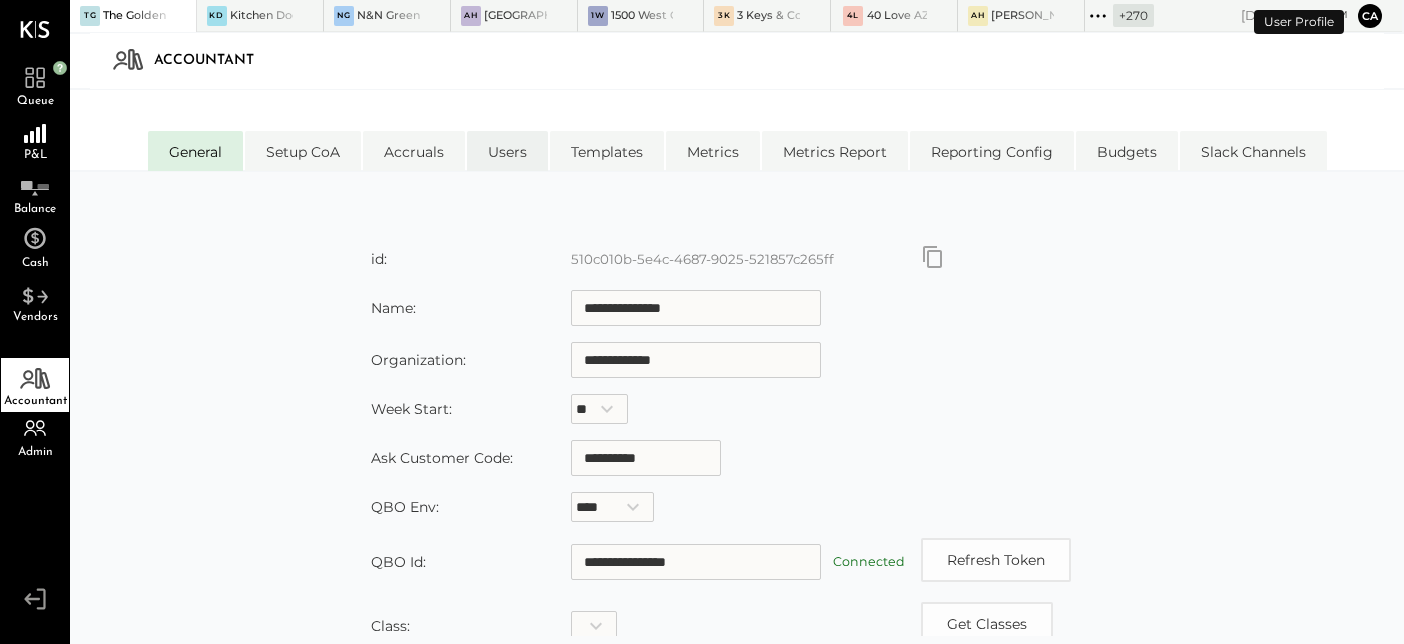 click on "Users" at bounding box center [507, 151] 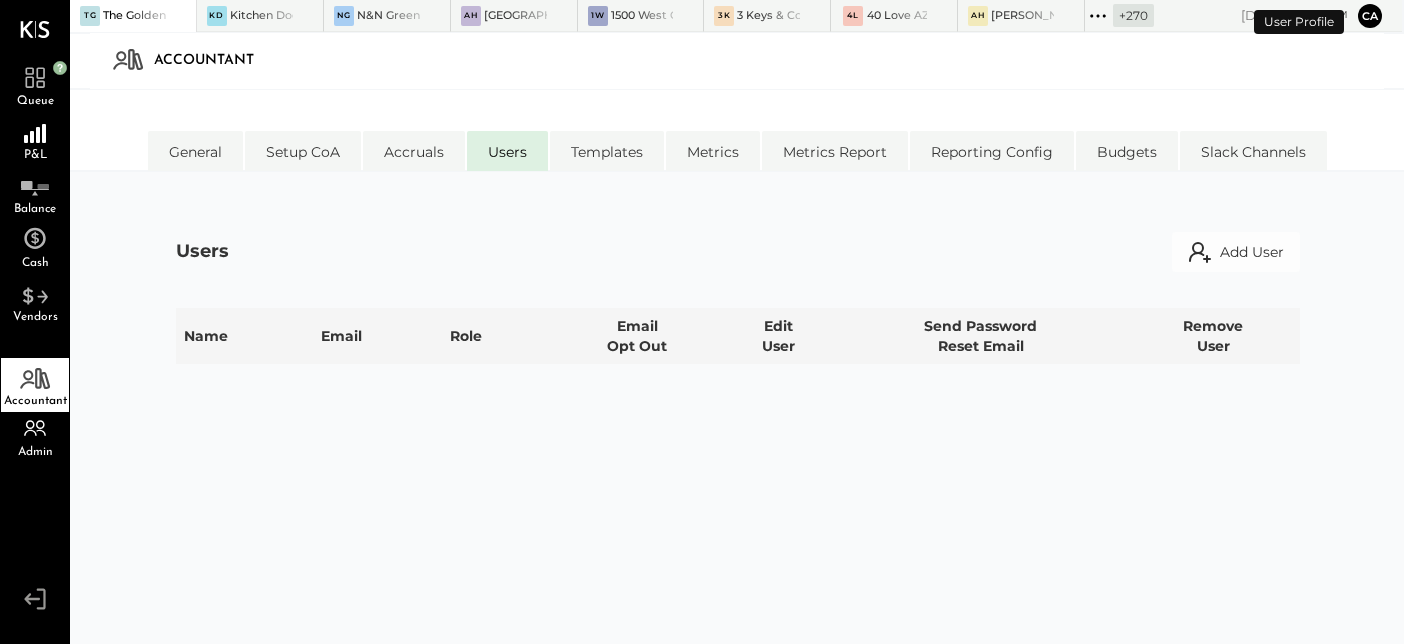 select on "**********" 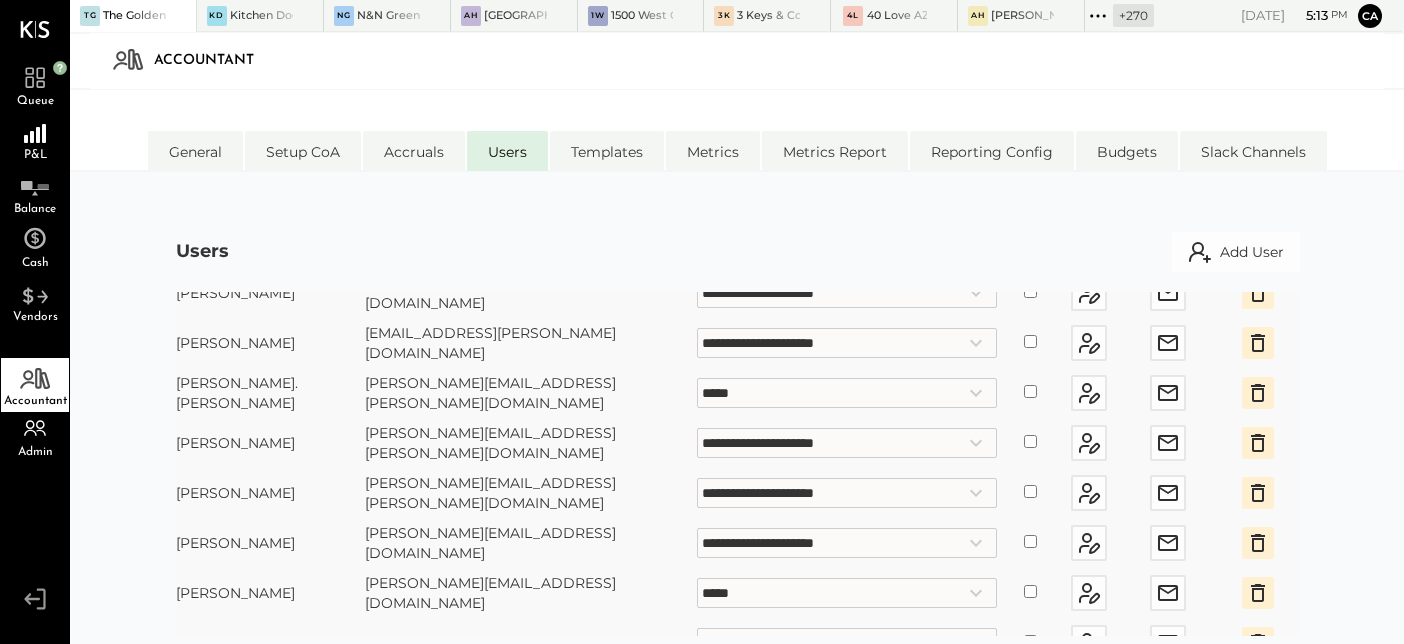 scroll, scrollTop: 235, scrollLeft: 0, axis: vertical 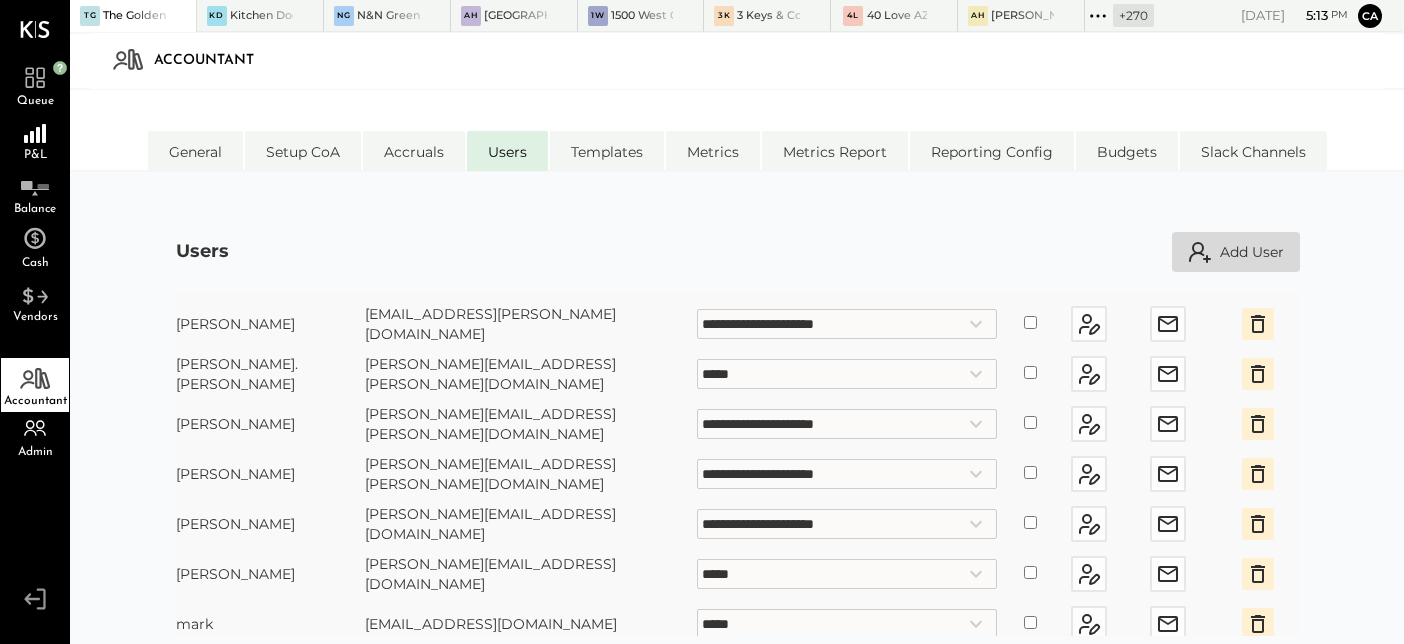 click on "Add User" at bounding box center (1236, 252) 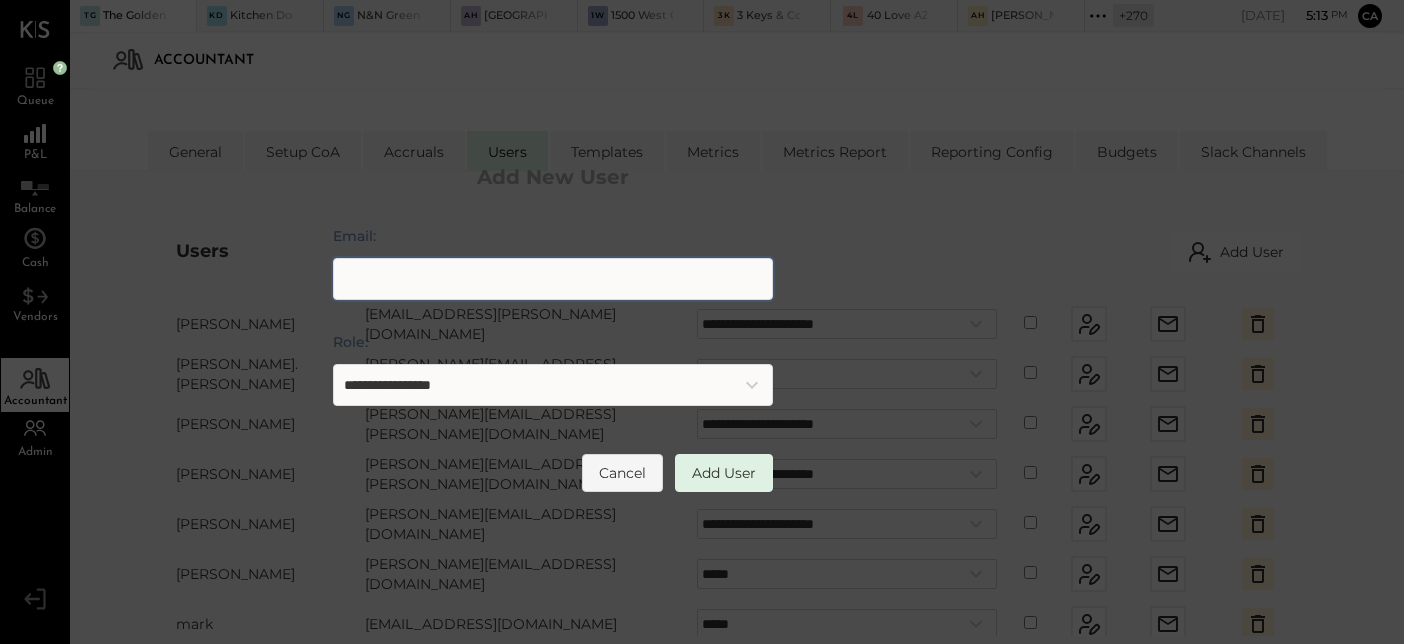 click on "Email:" at bounding box center (553, 279) 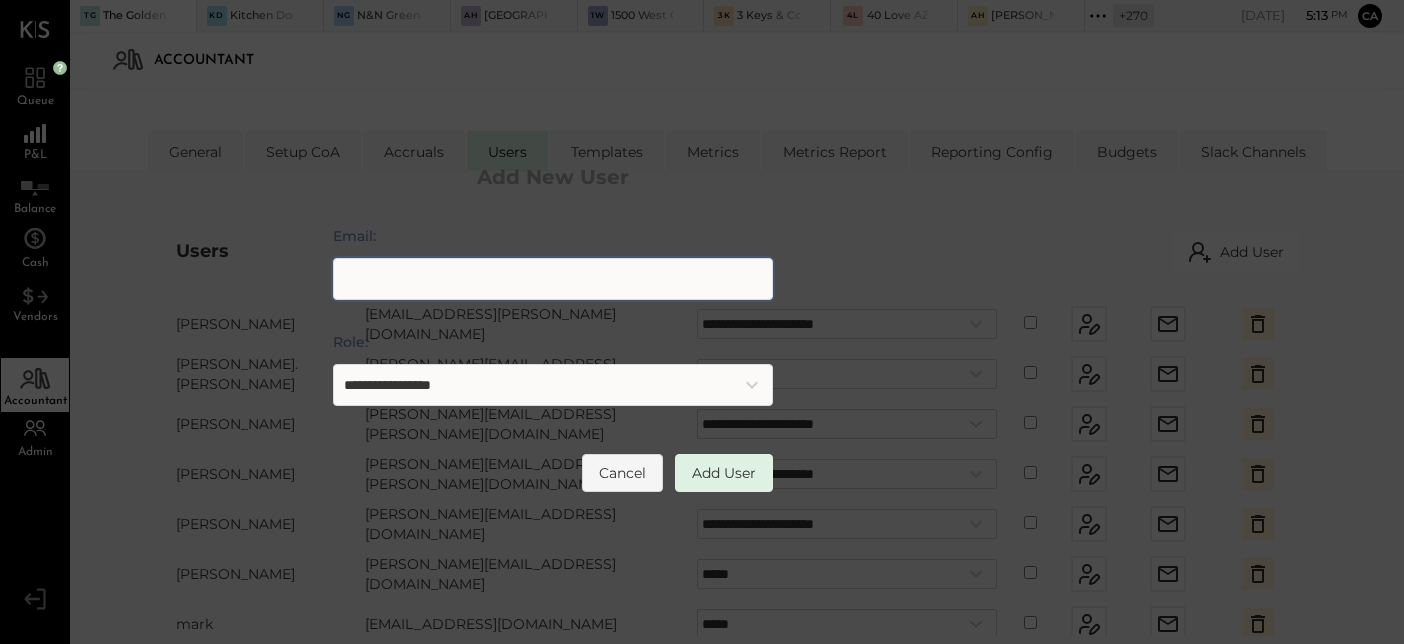 paste on "**********" 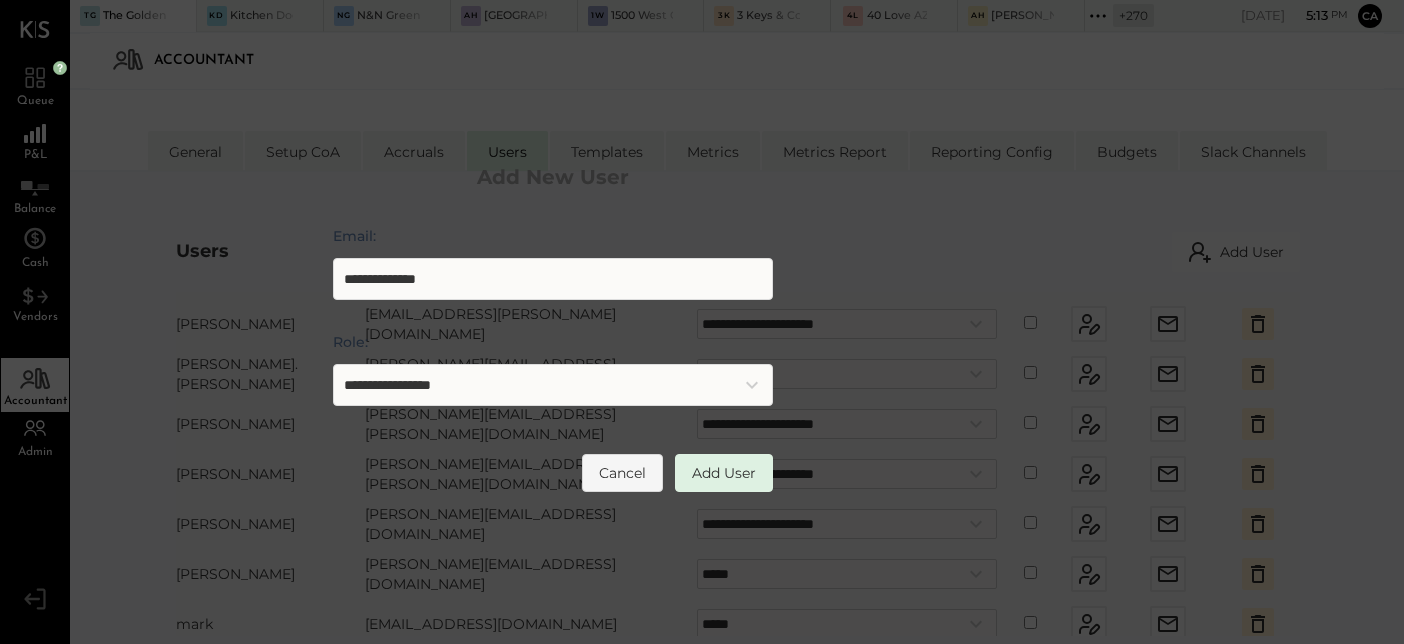 click on "**********" at bounding box center (553, 385) 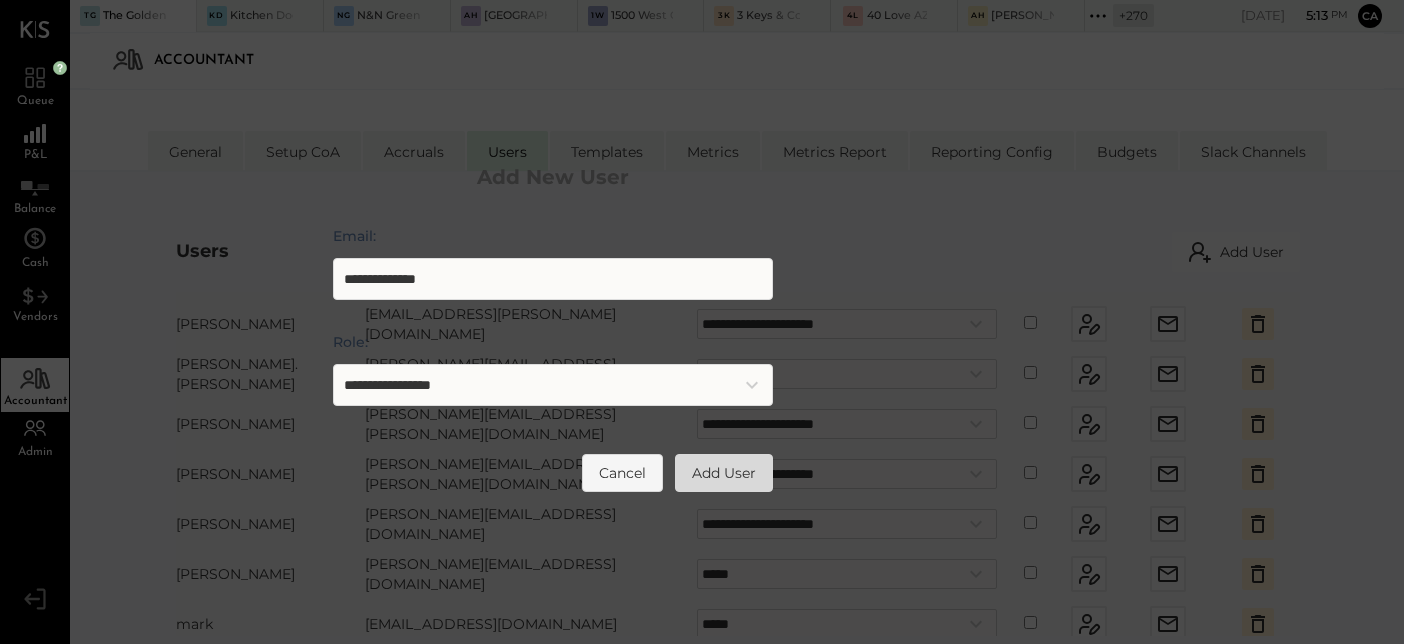 click on "Add User" at bounding box center [724, 473] 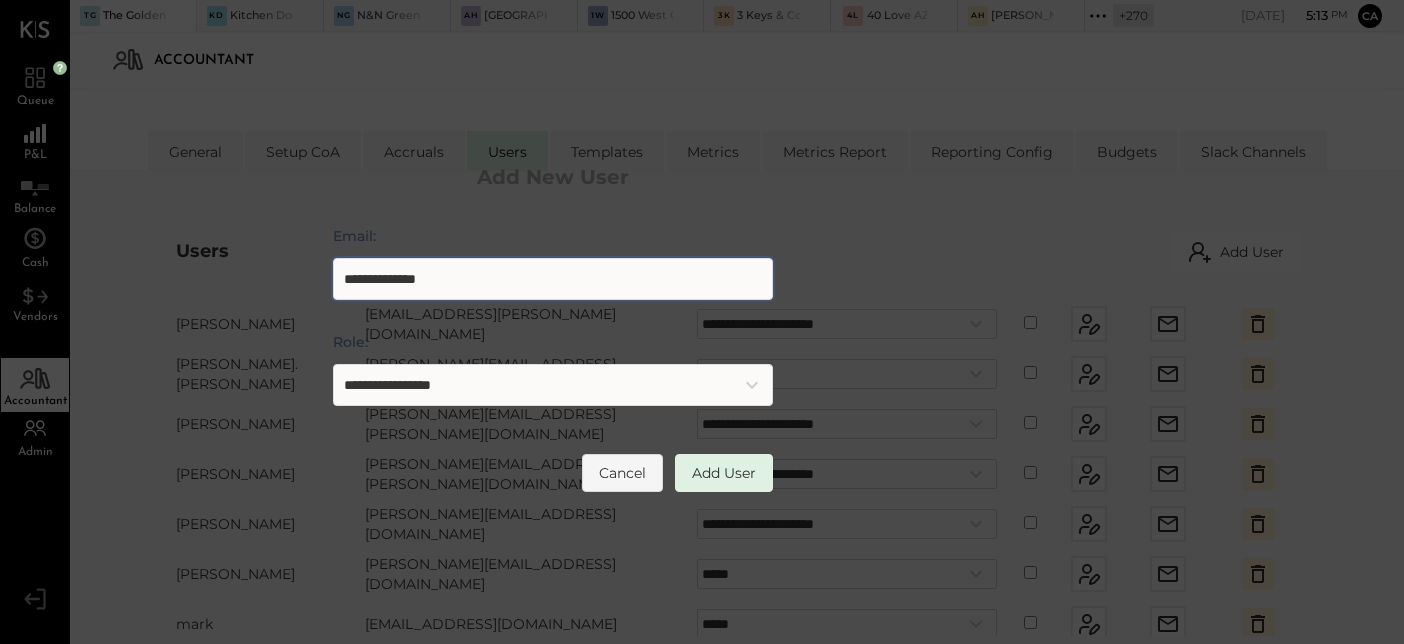click on "**********" at bounding box center [553, 279] 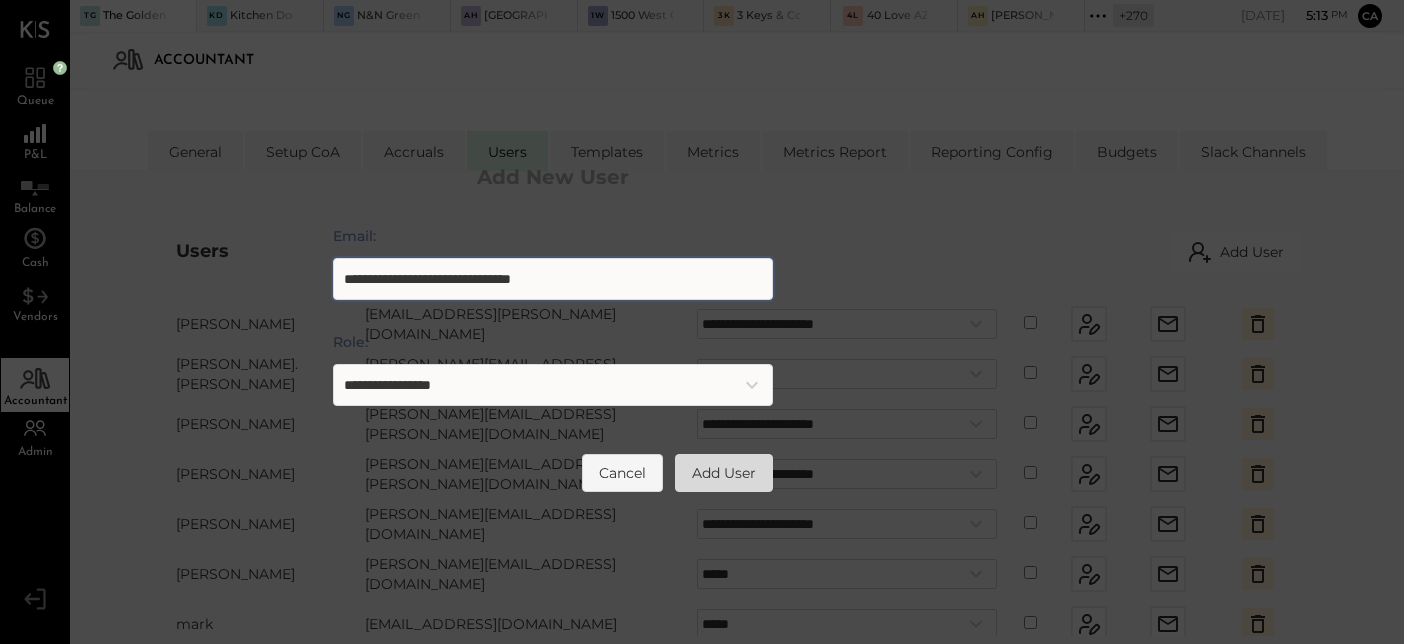 type on "**********" 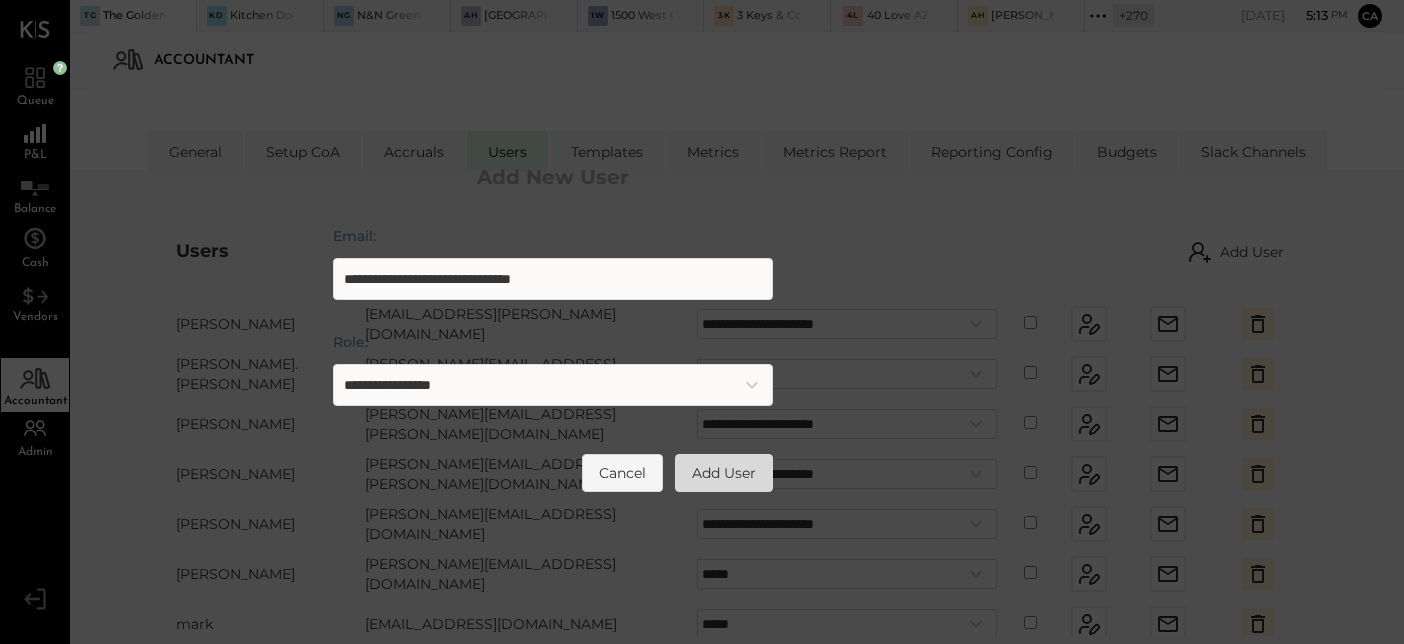 click on "Add User" at bounding box center (724, 473) 